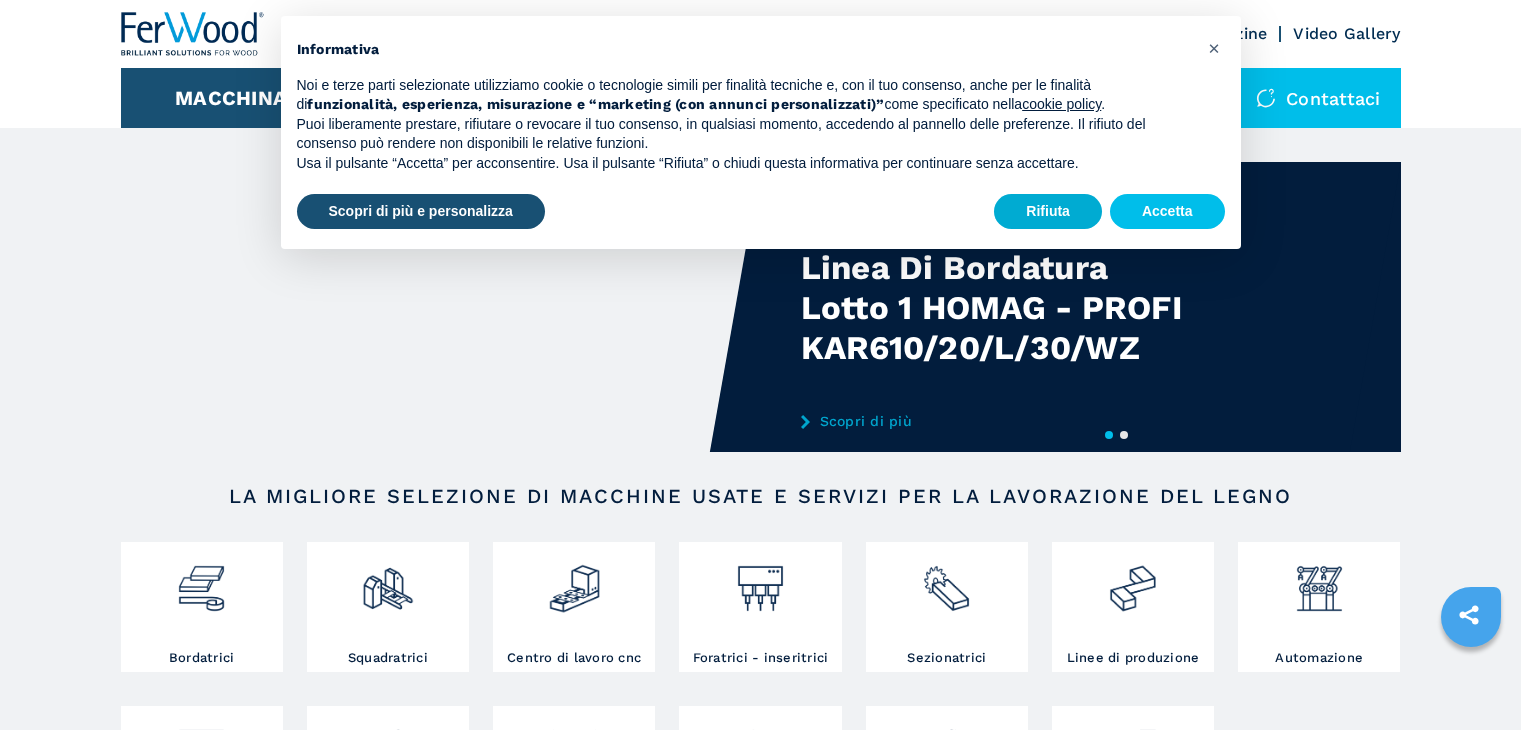 scroll, scrollTop: 0, scrollLeft: 0, axis: both 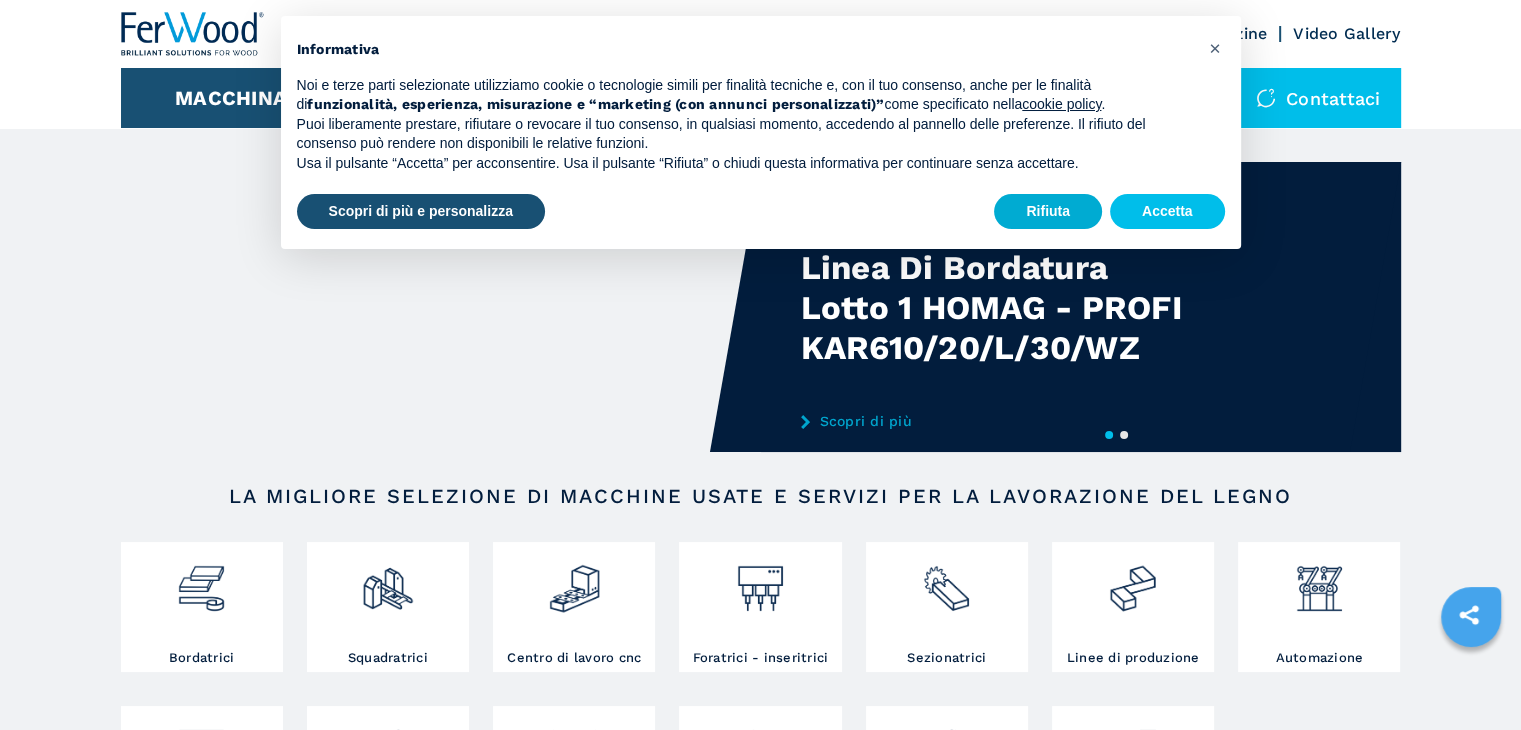 click on "Rifiuta" at bounding box center (1048, 212) 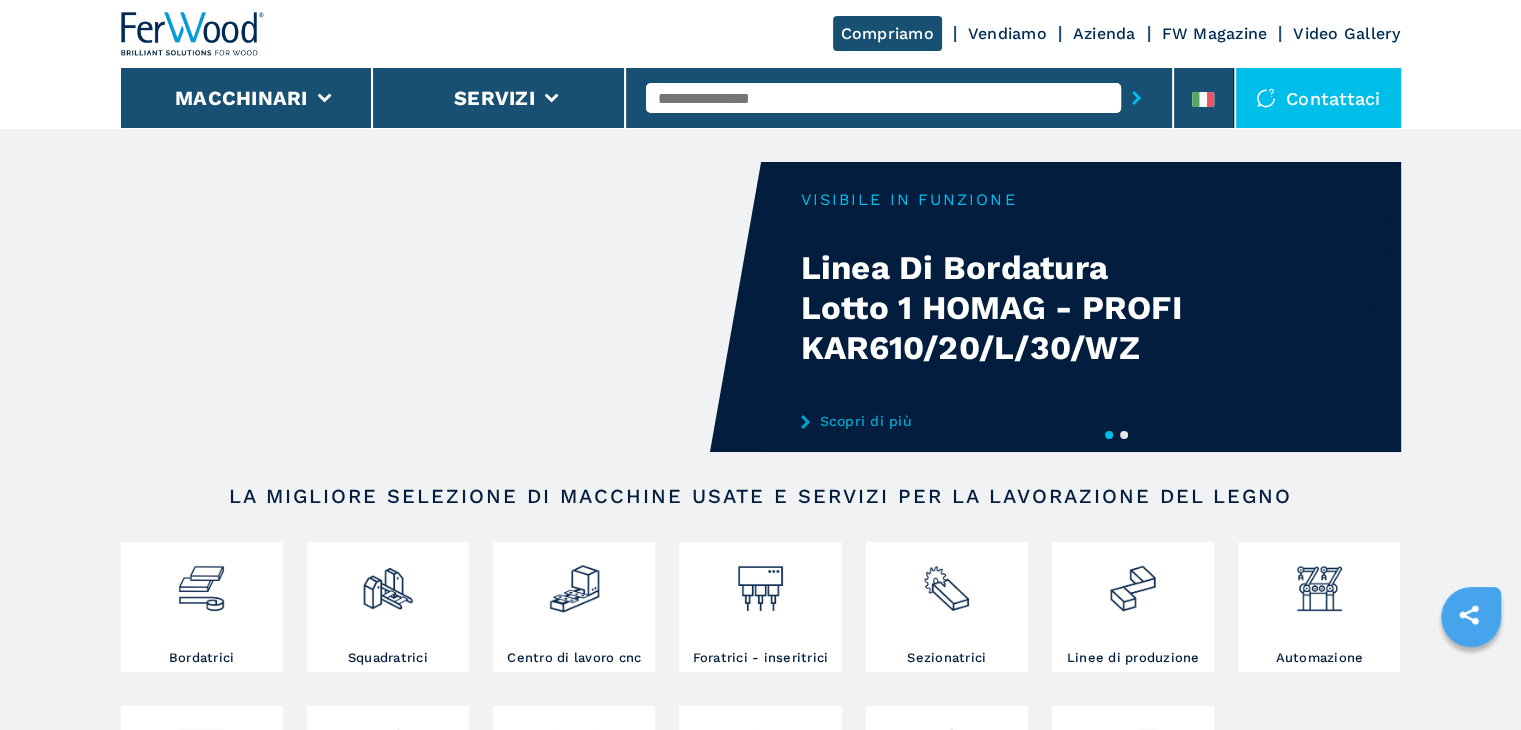 click on "Click to toggle menu Compriamo Vendiamo Azienda FW Magazine Video Gallery Macchinari Servizi Contattaci Your browser does not support the video tag. Your browser does not support the video tag. Your browser does not support the video tag. Your browser does not support the video tag. Your browser does not support the video tag. 1 2 Linea Di Bordatura Lotto 1 HOMAG - PROFI KAR610/20/L/30/WZ   Scopri di più VISIBILE IN FUNZIONE Linea Di Bordatura Lotto 1 HOMAG - PROFI KAR610/20/L/30/WZ   Scopri di più LA MIGLIORE SELEZIONE DI MACCHINE USATE E SERVIZI PER LA LAVORAZIONE DEL LEGNO Bordatrici Squadratrici Centro di lavoro cnc Foratrici - inseritrici Sezionatrici Linee di produzione Automazione Pressatura e laminazione Levigatrici Verniciatura Montaggio e imballaggio Lavorazione porte finestre Aspirazione 11 Nuovi arrivi 74 Visibili presso clienti 13 Promozioni 48 Occasioni 39 Show room 11 Nuovi arrivi Ferwood compra i tuoi macchinari   Chiedi una valutazione Arkansas - Usa   Scopri di più Arkansas - Usa" at bounding box center [760, 1377] 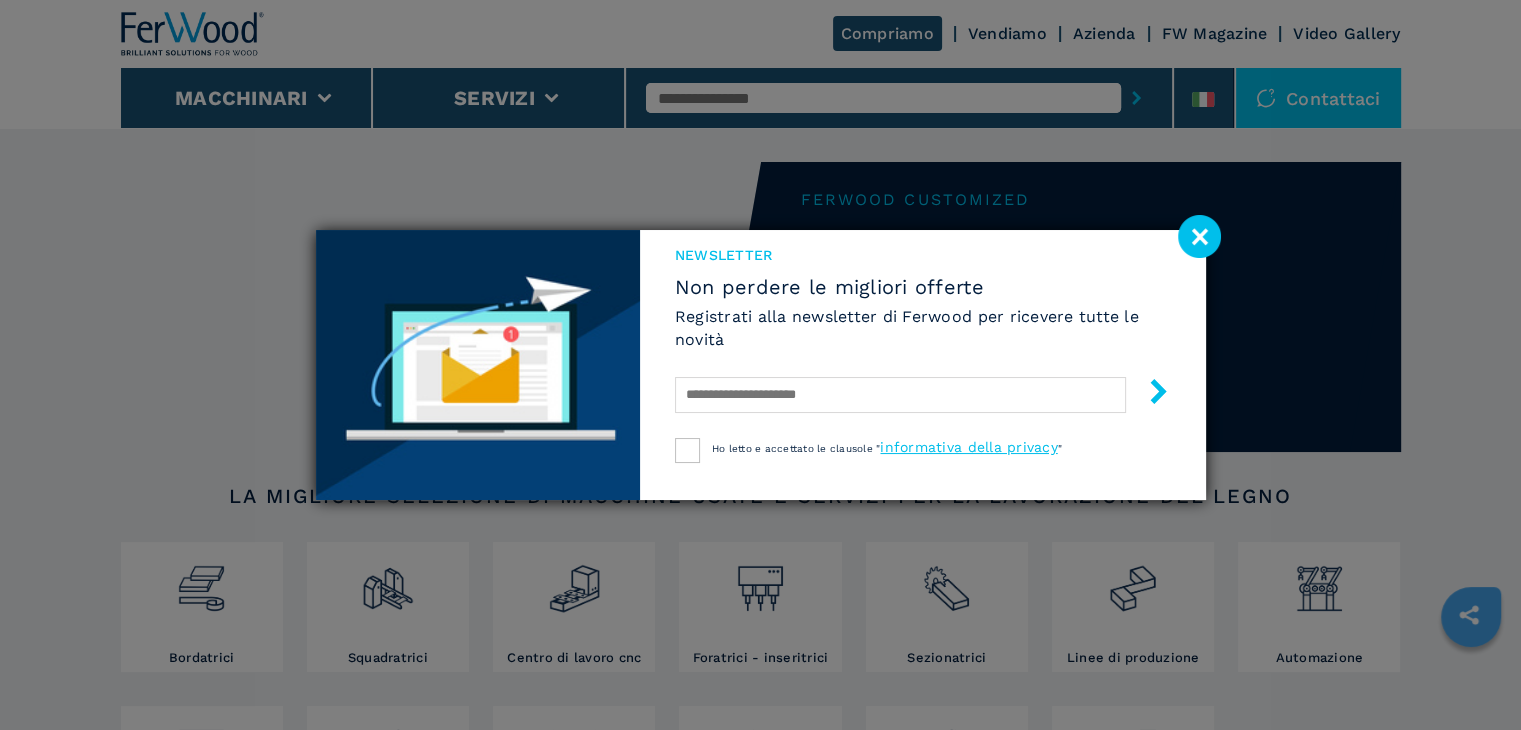 click 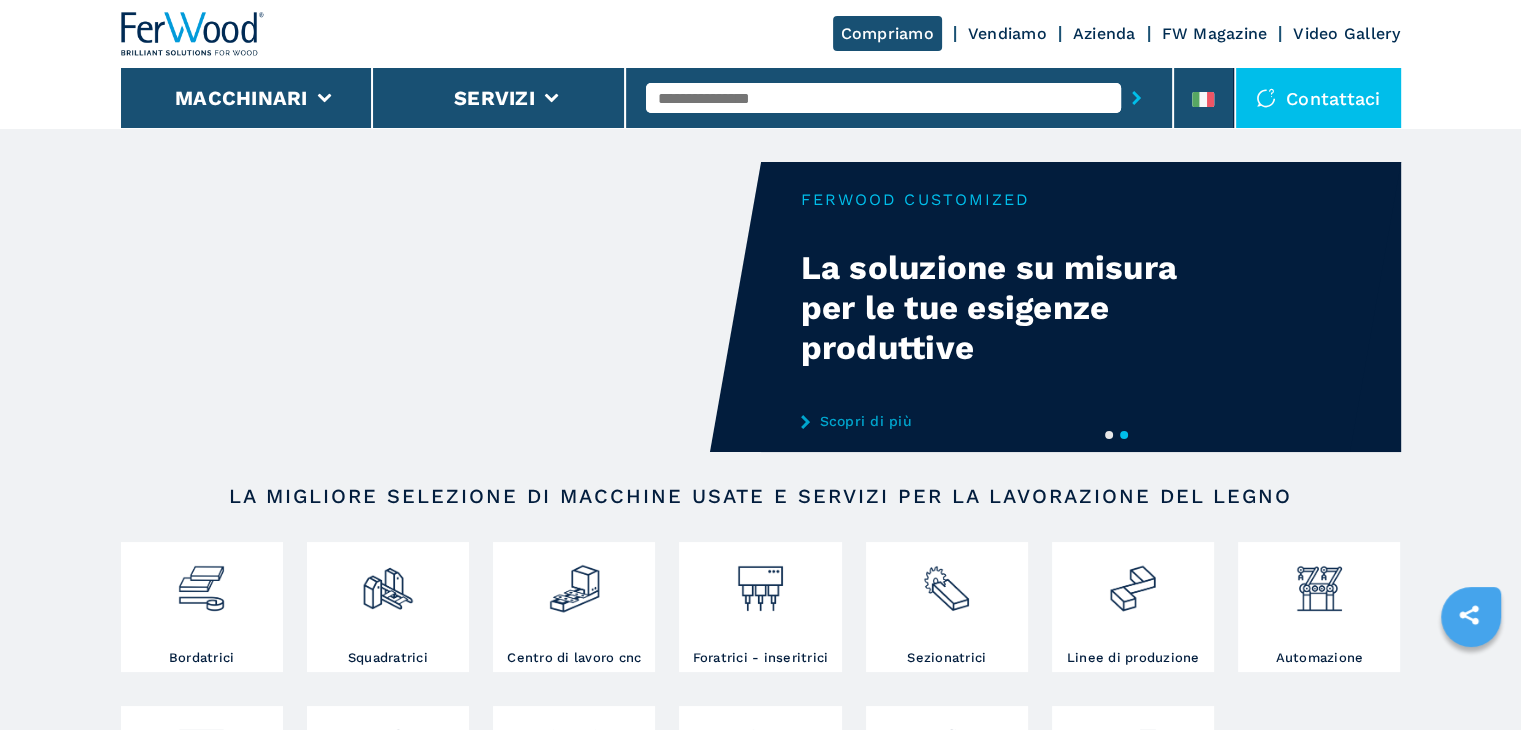 click on "Azienda" at bounding box center (1104, 33) 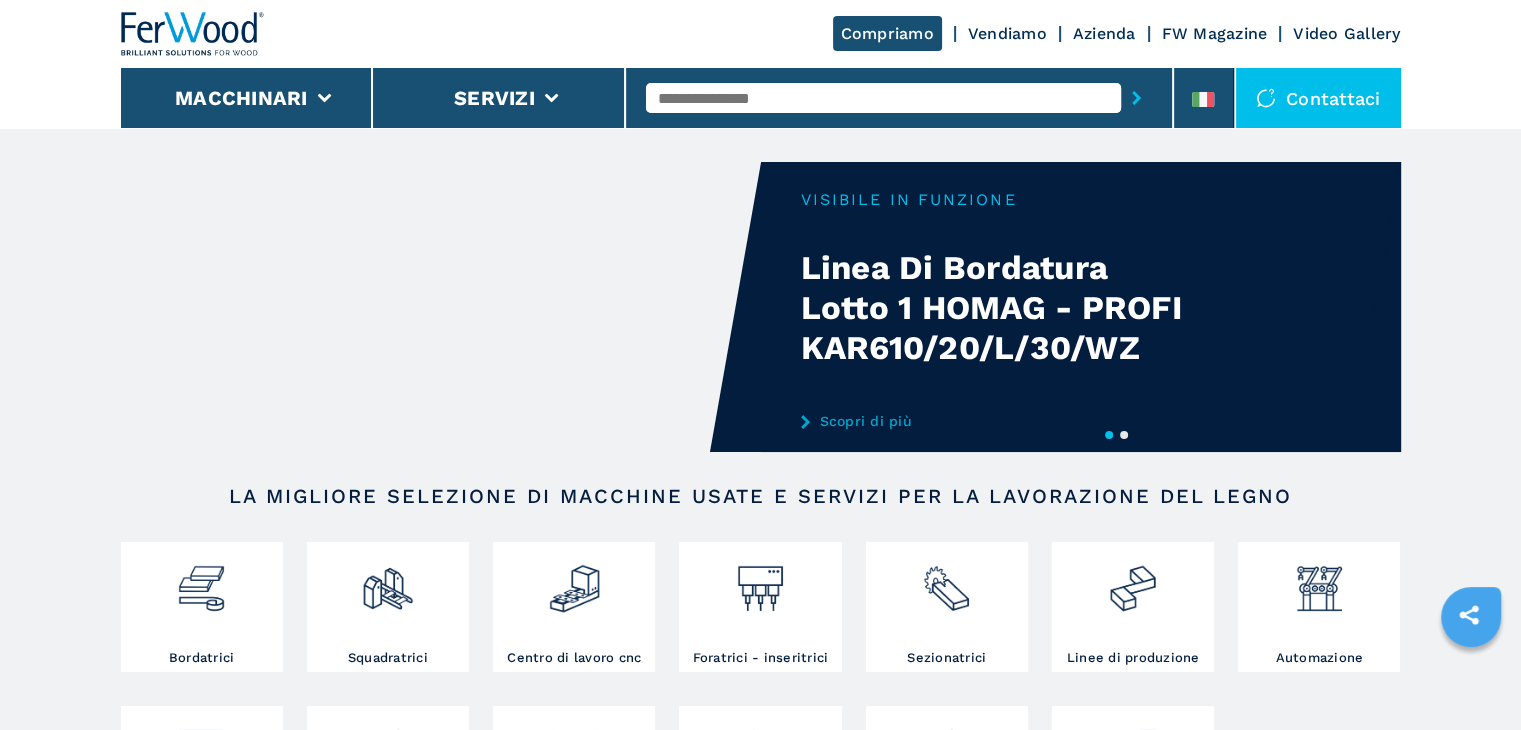 click on "Azienda" at bounding box center [1104, 33] 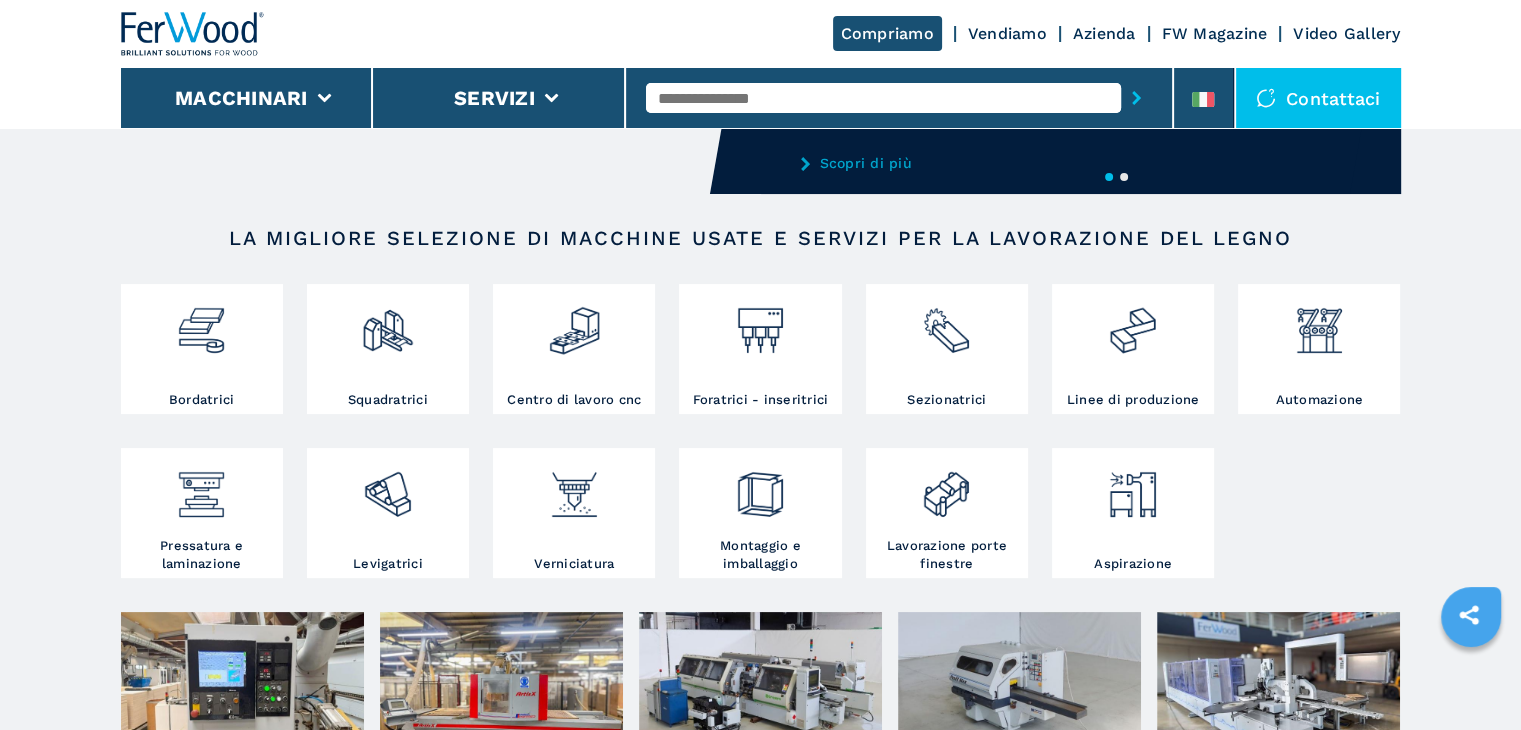 scroll, scrollTop: 300, scrollLeft: 0, axis: vertical 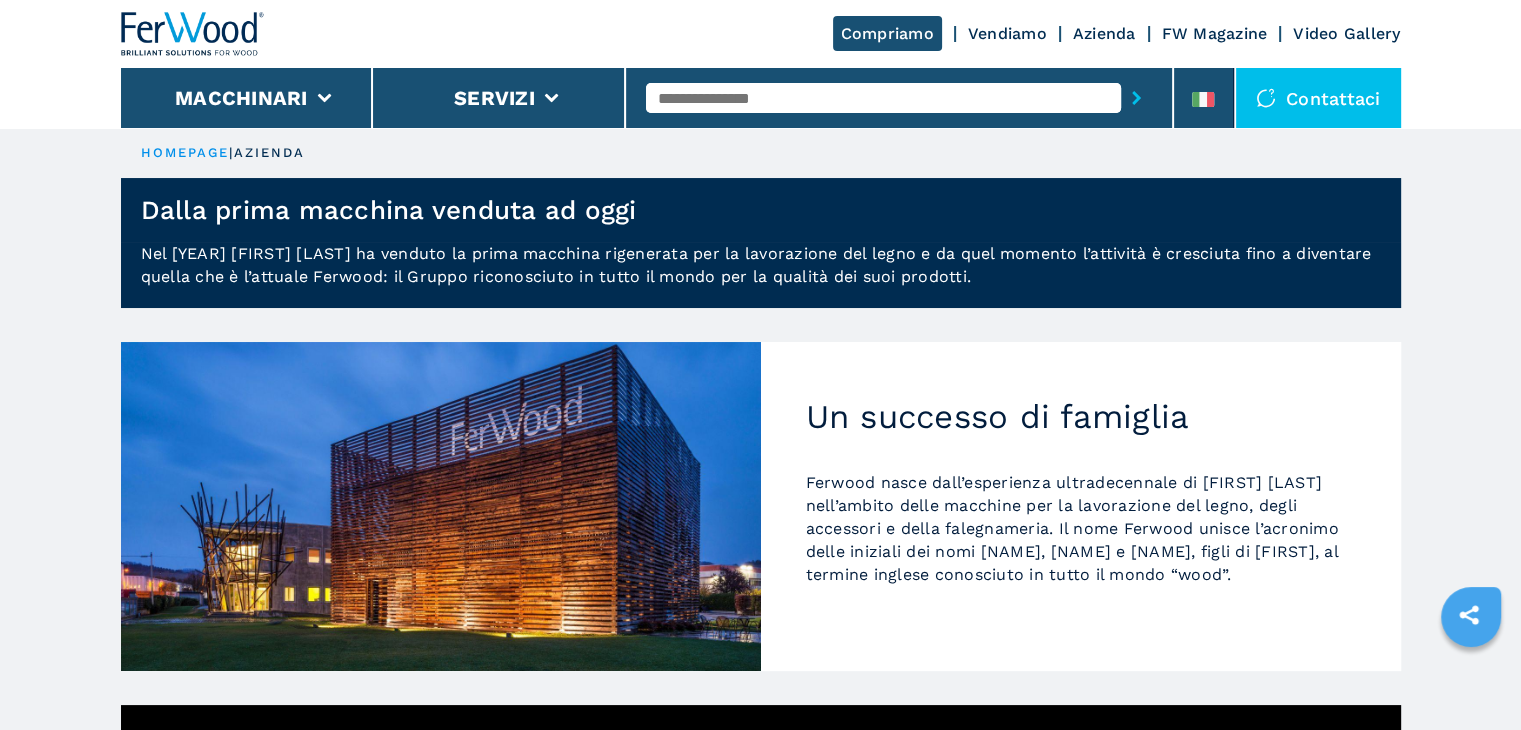 click on "Vendiamo" at bounding box center (1007, 33) 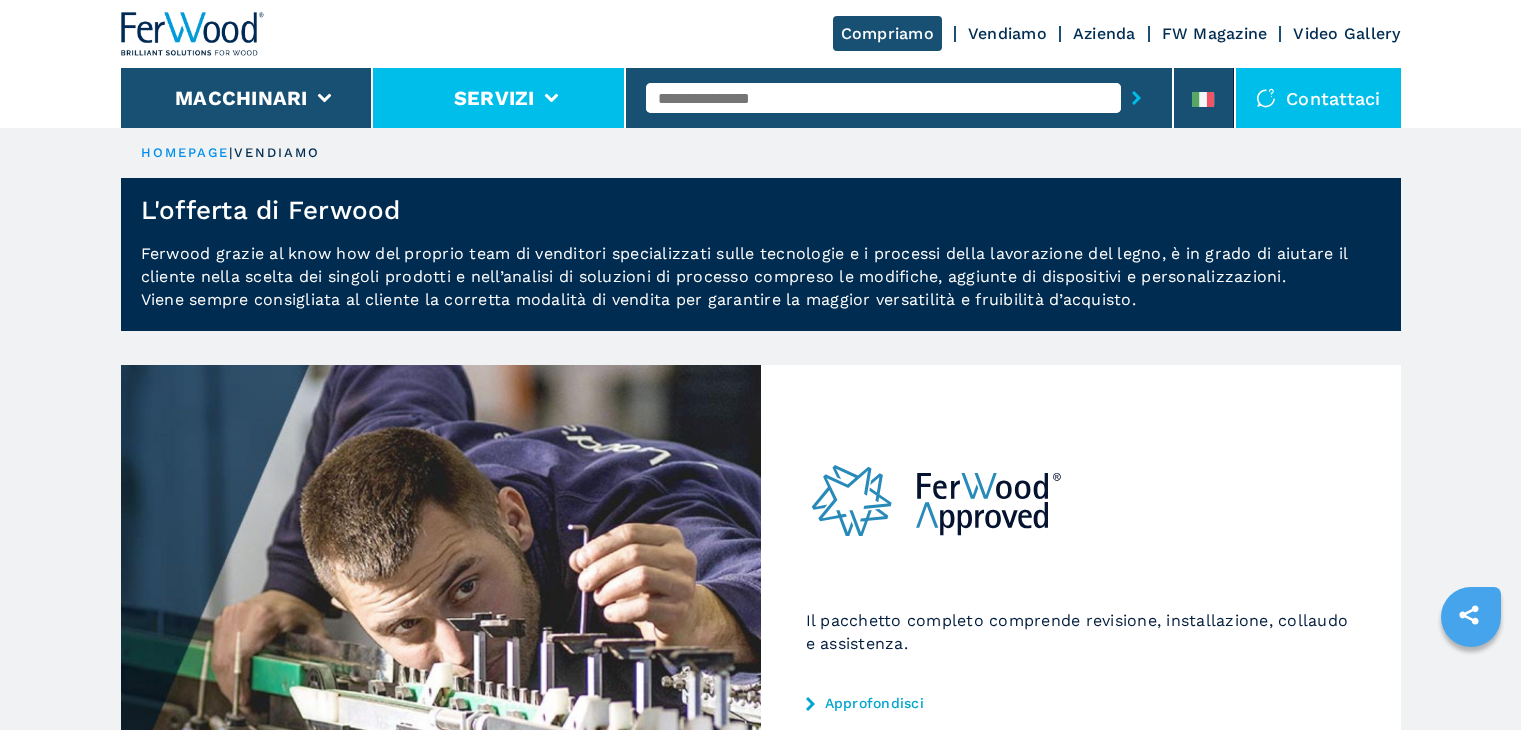 scroll, scrollTop: 0, scrollLeft: 0, axis: both 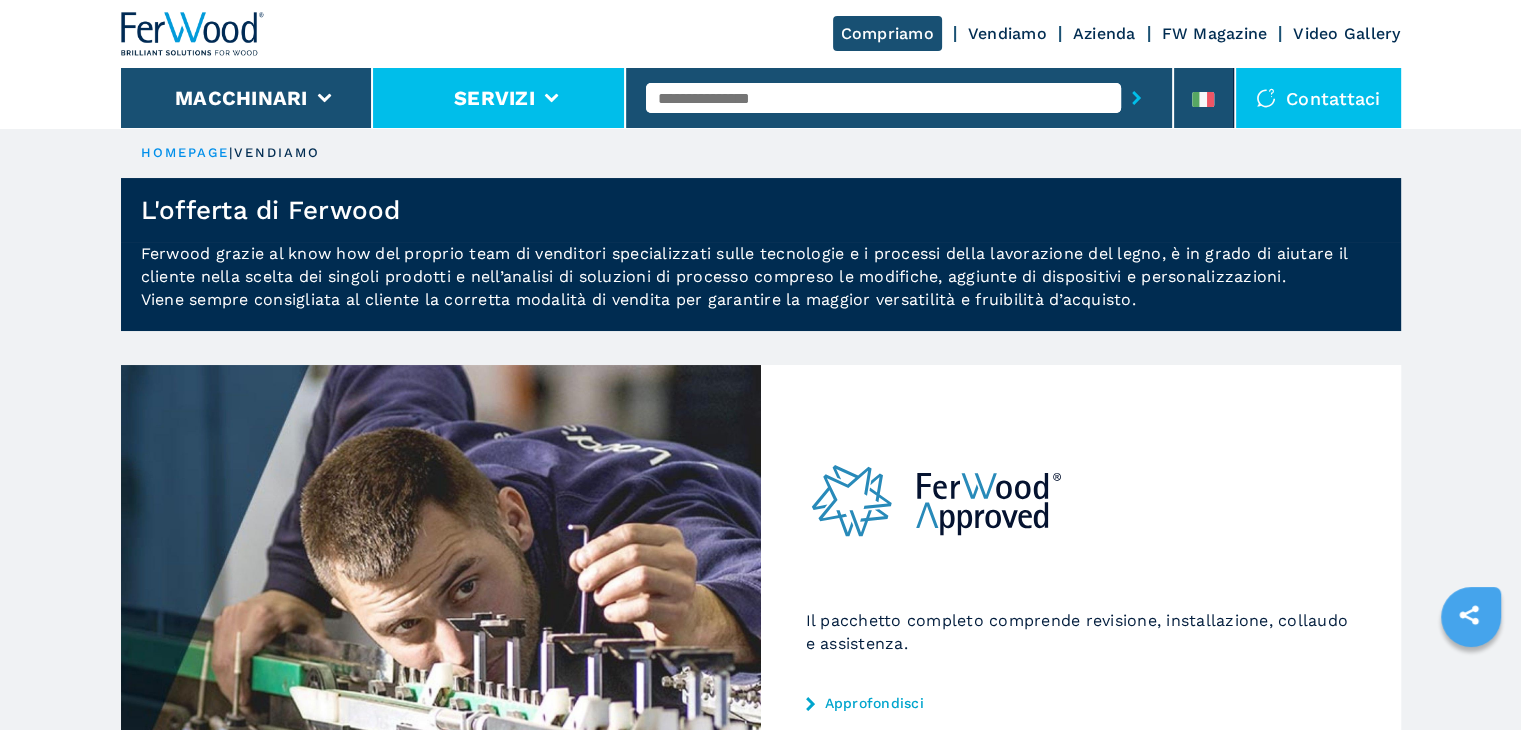 click on "Servizi" at bounding box center [499, 98] 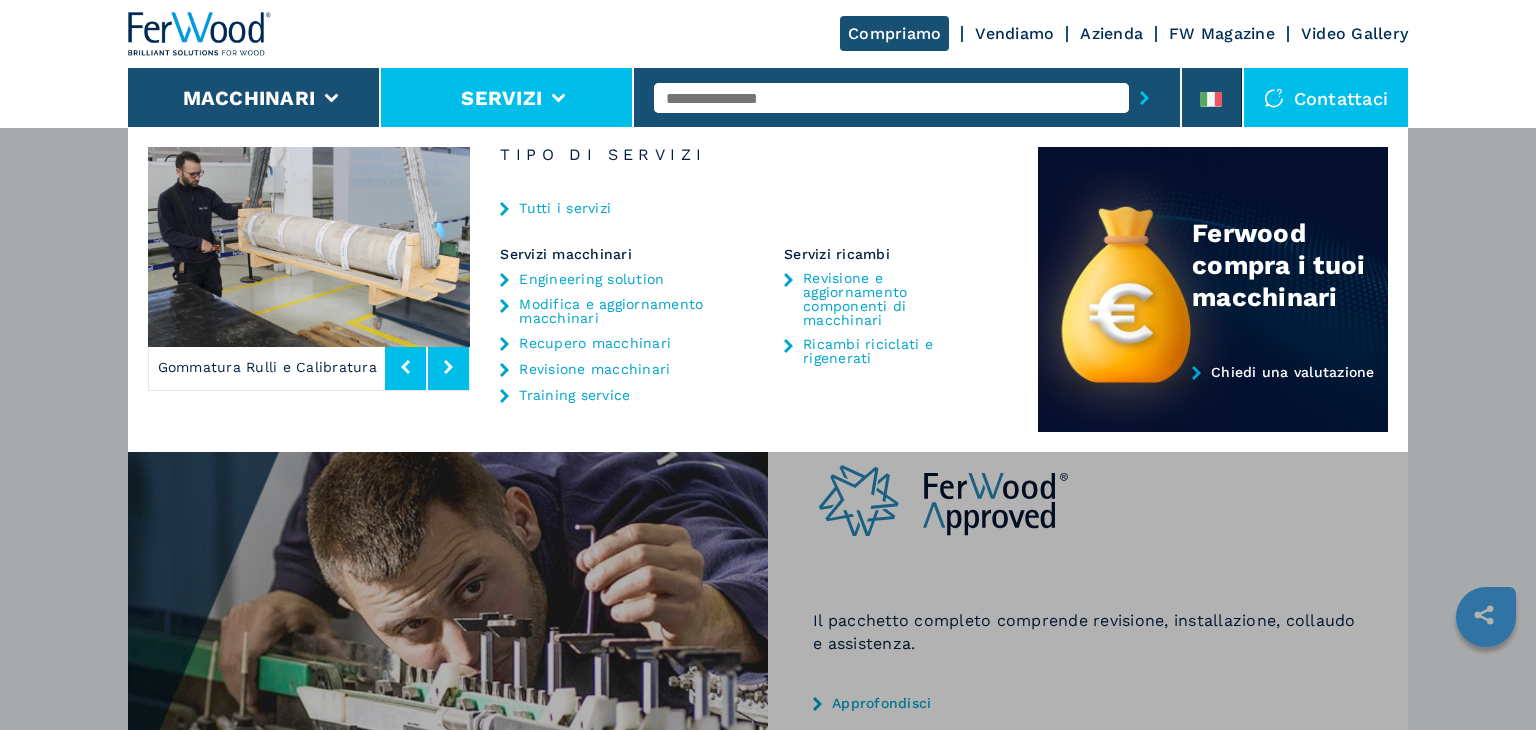 click on "Ricambi riciclati e rigenerati" at bounding box center (896, 351) 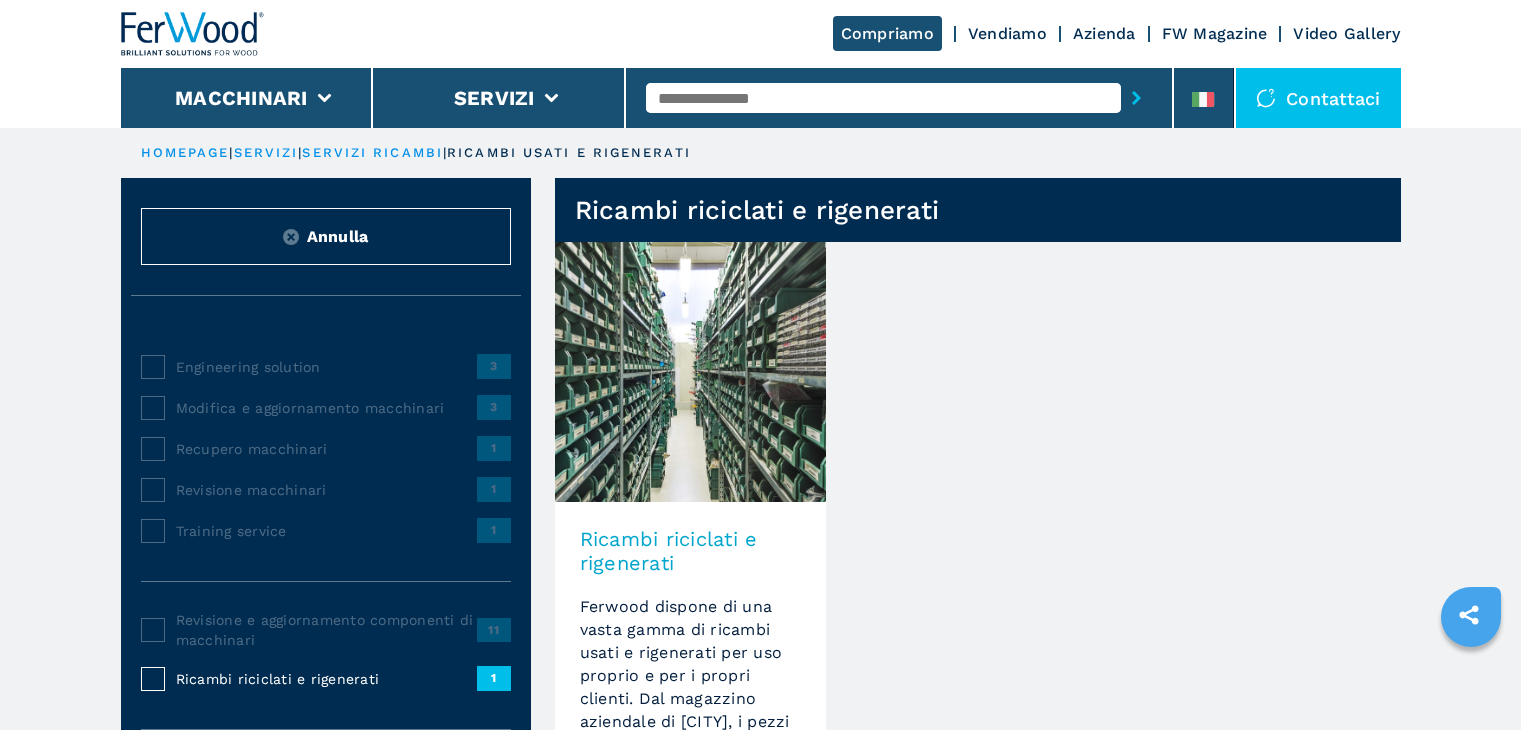 scroll, scrollTop: 0, scrollLeft: 0, axis: both 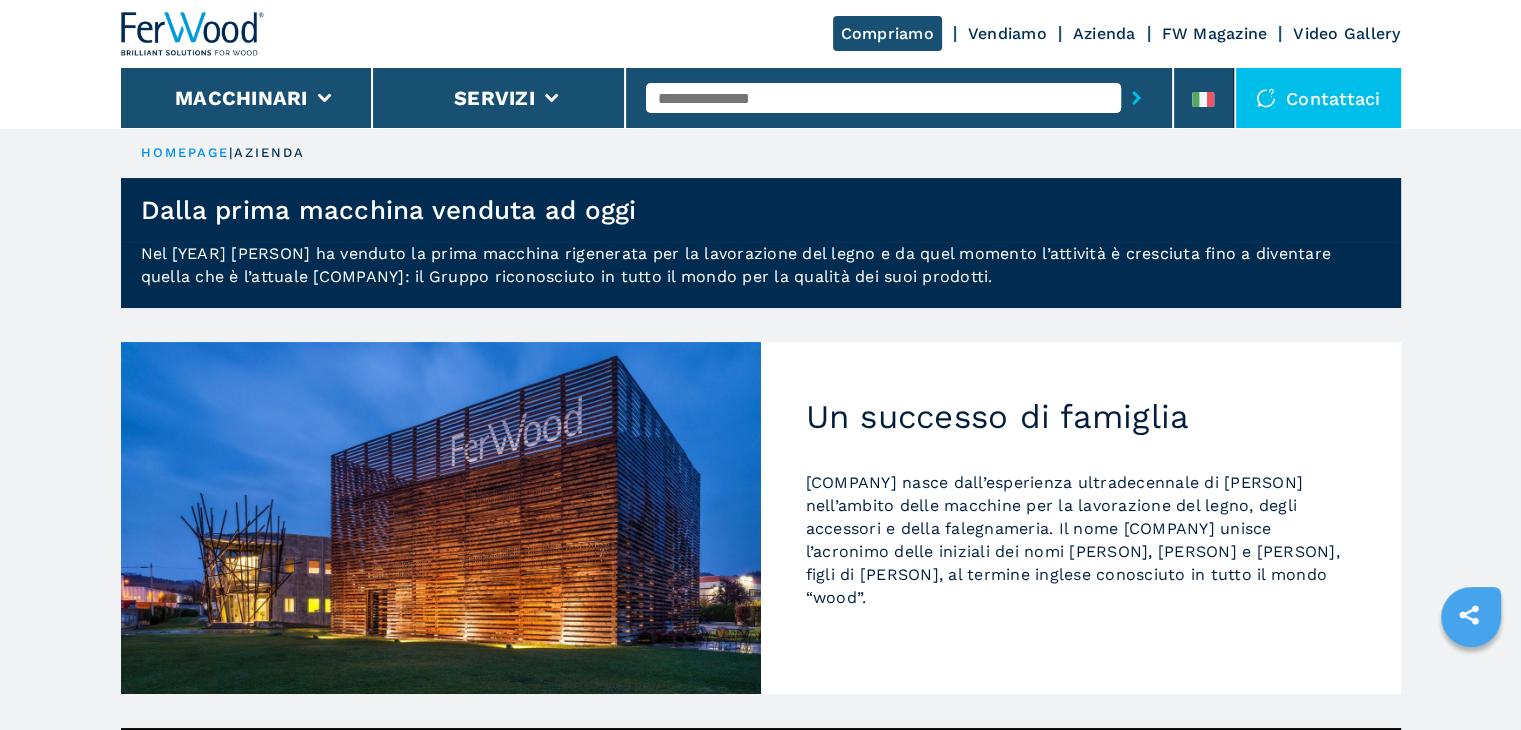 click on "FW Magazine" at bounding box center (1215, 33) 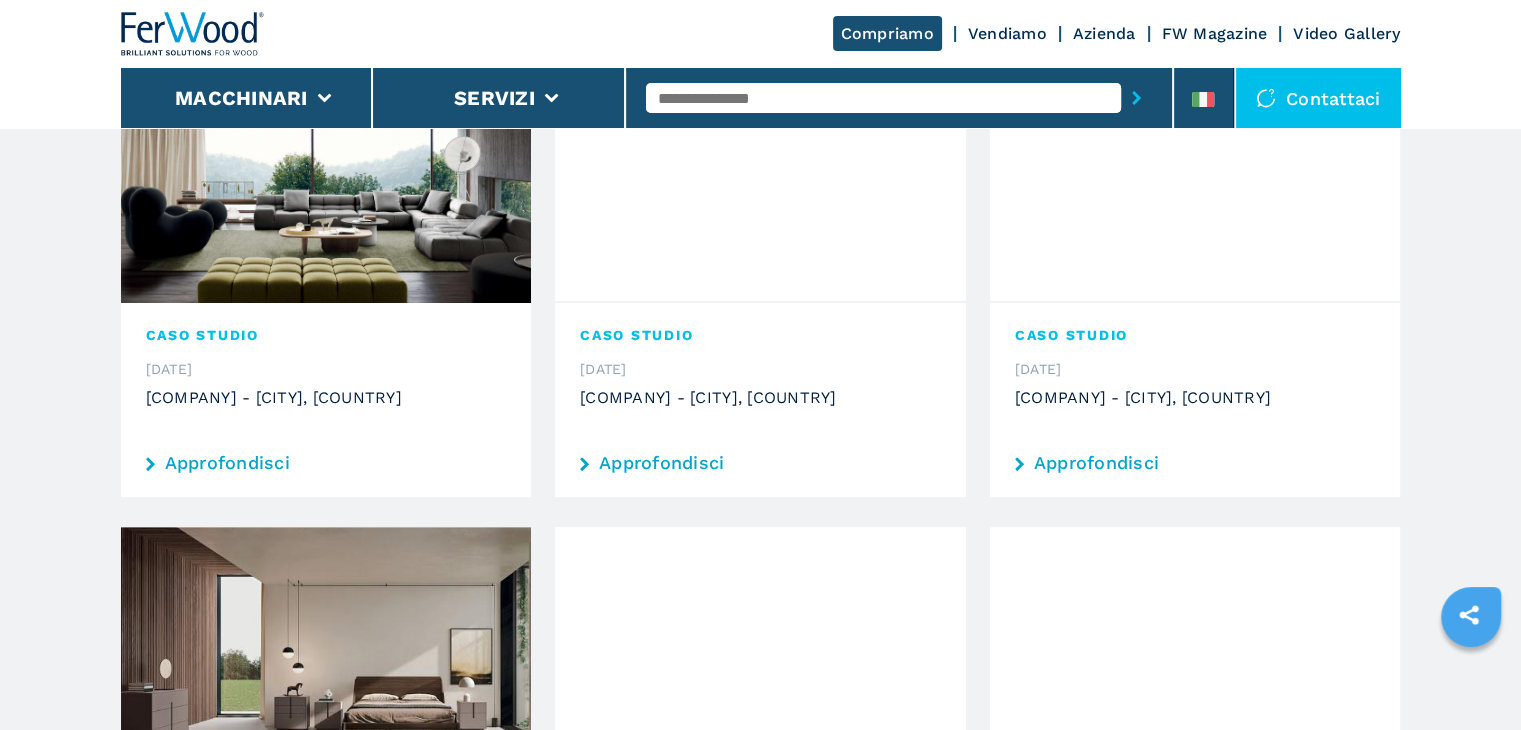 scroll, scrollTop: 700, scrollLeft: 0, axis: vertical 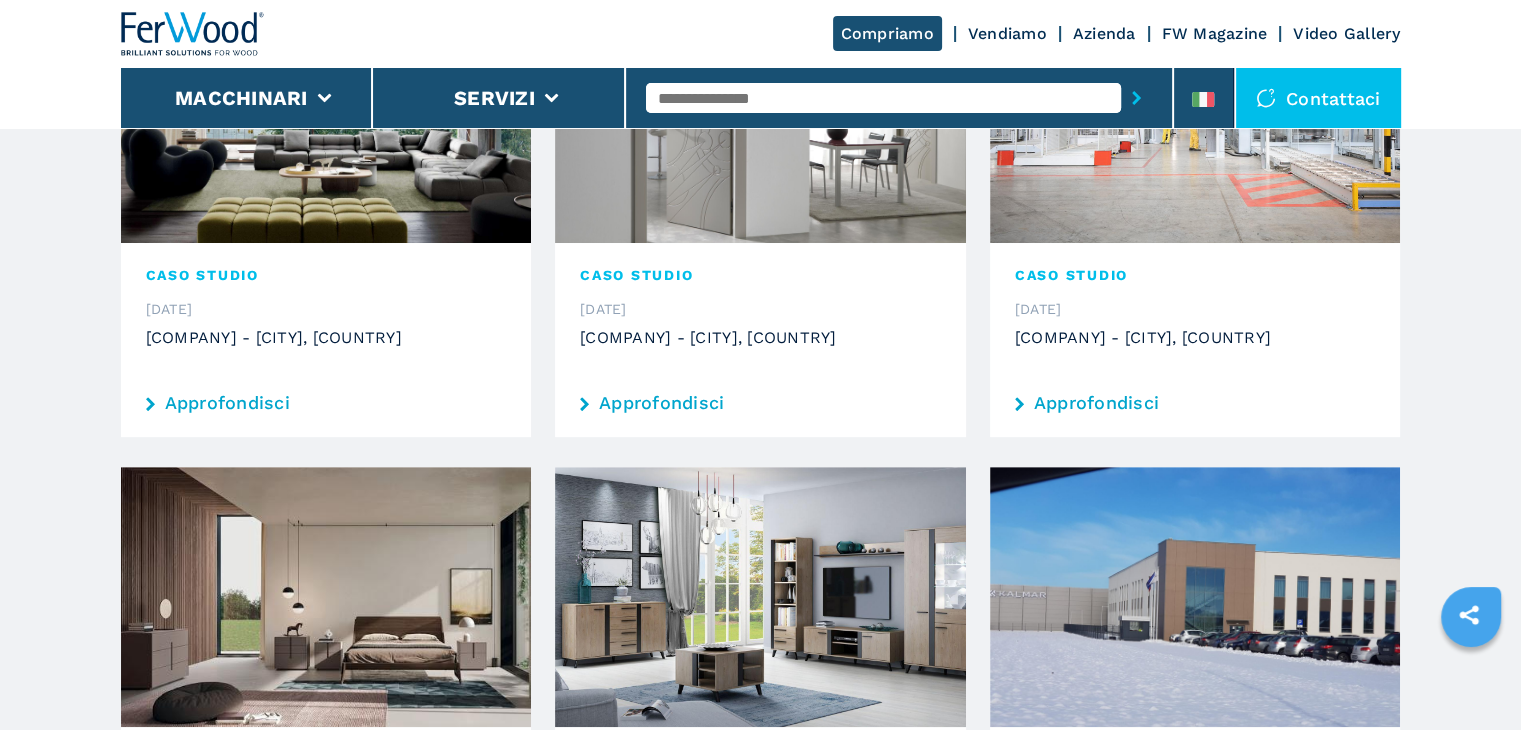 click on "Approfondisci" at bounding box center (760, 403) 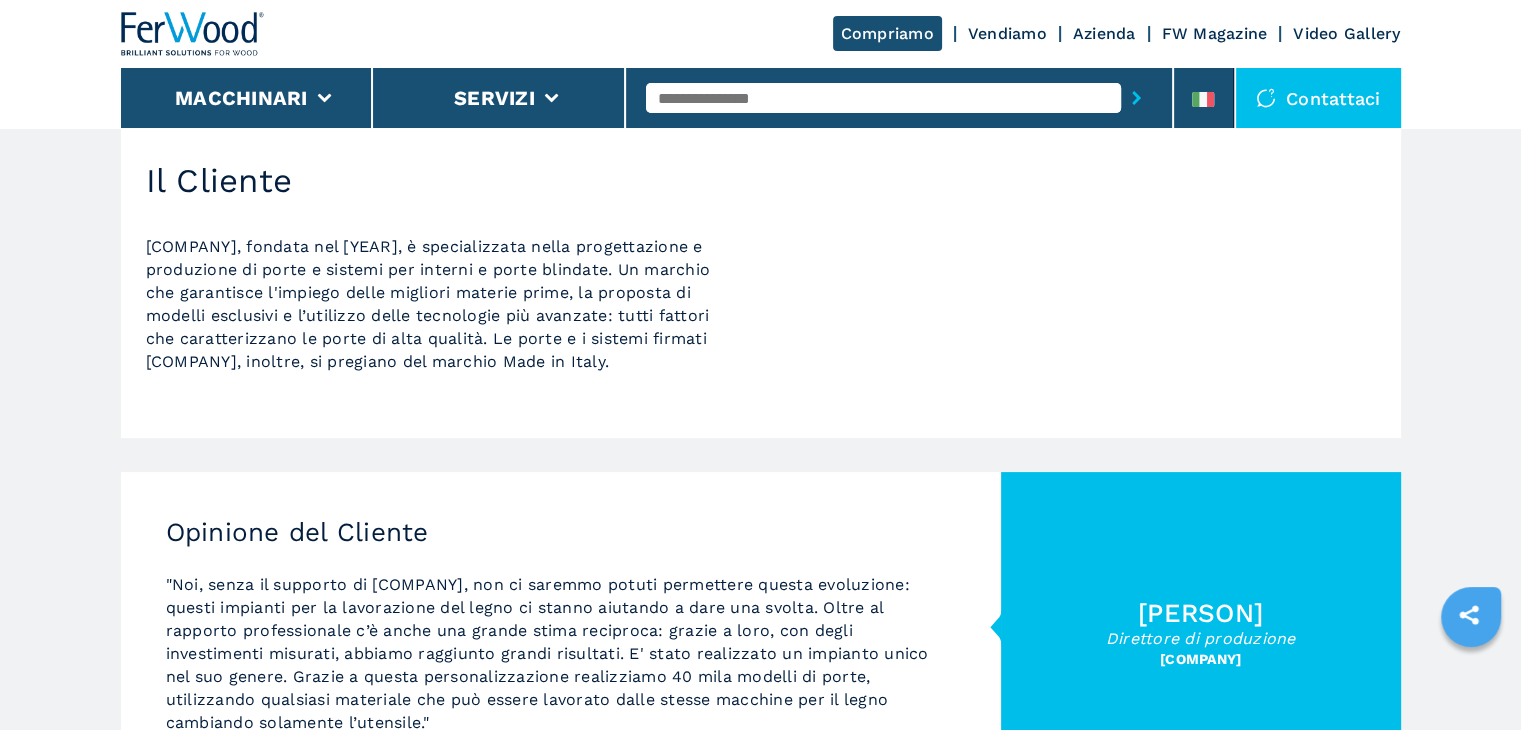 scroll, scrollTop: 0, scrollLeft: 0, axis: both 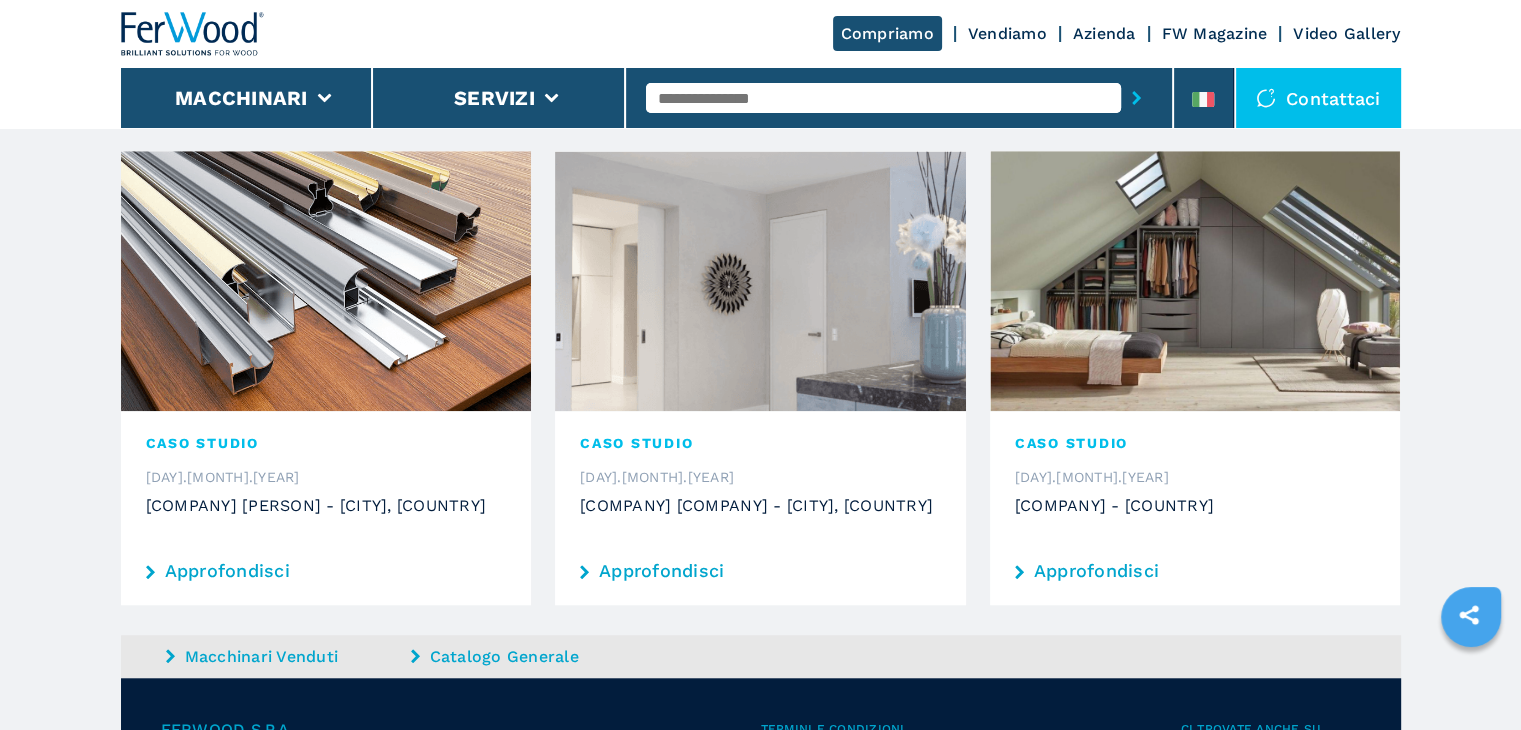 click on "CASO STUDIO" at bounding box center [326, 443] 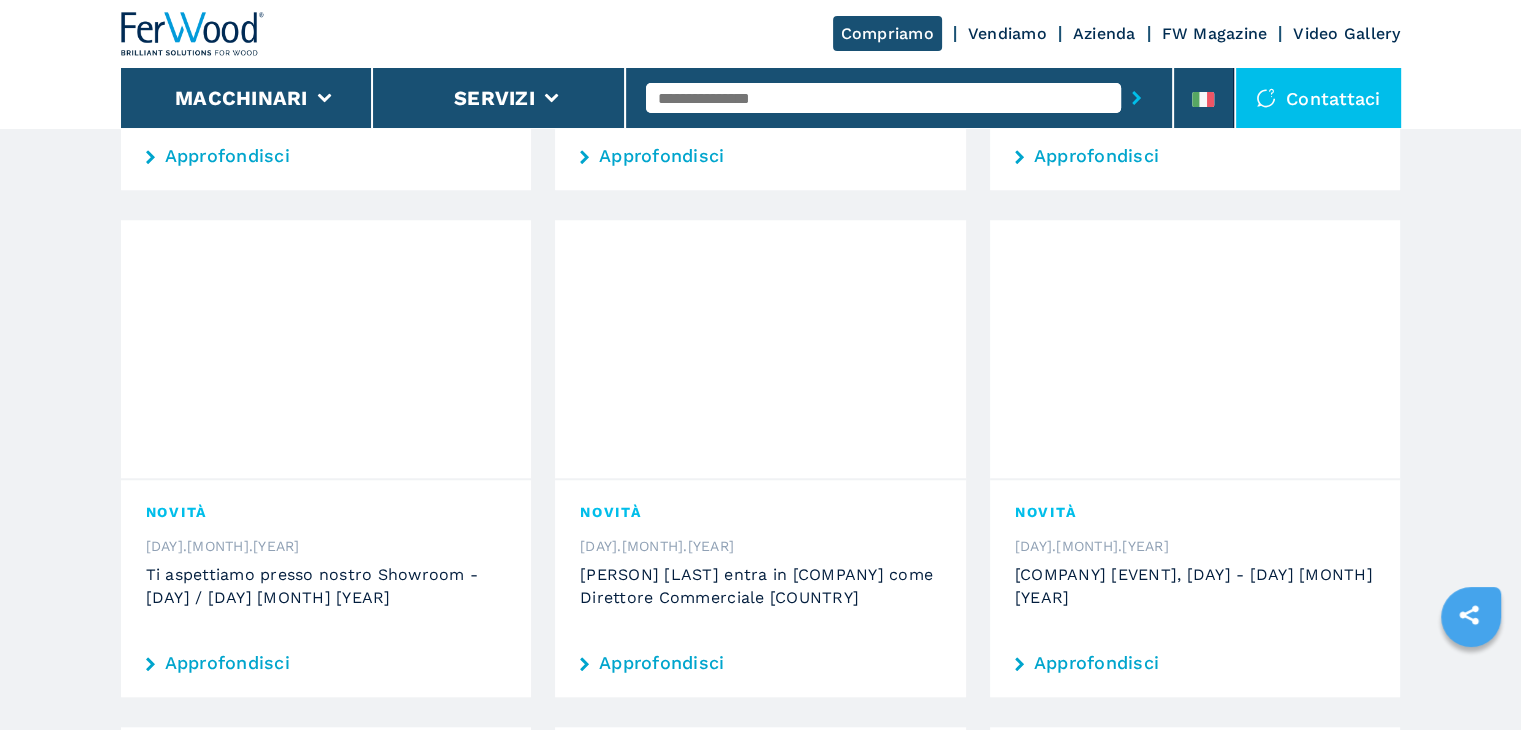 scroll, scrollTop: 0, scrollLeft: 0, axis: both 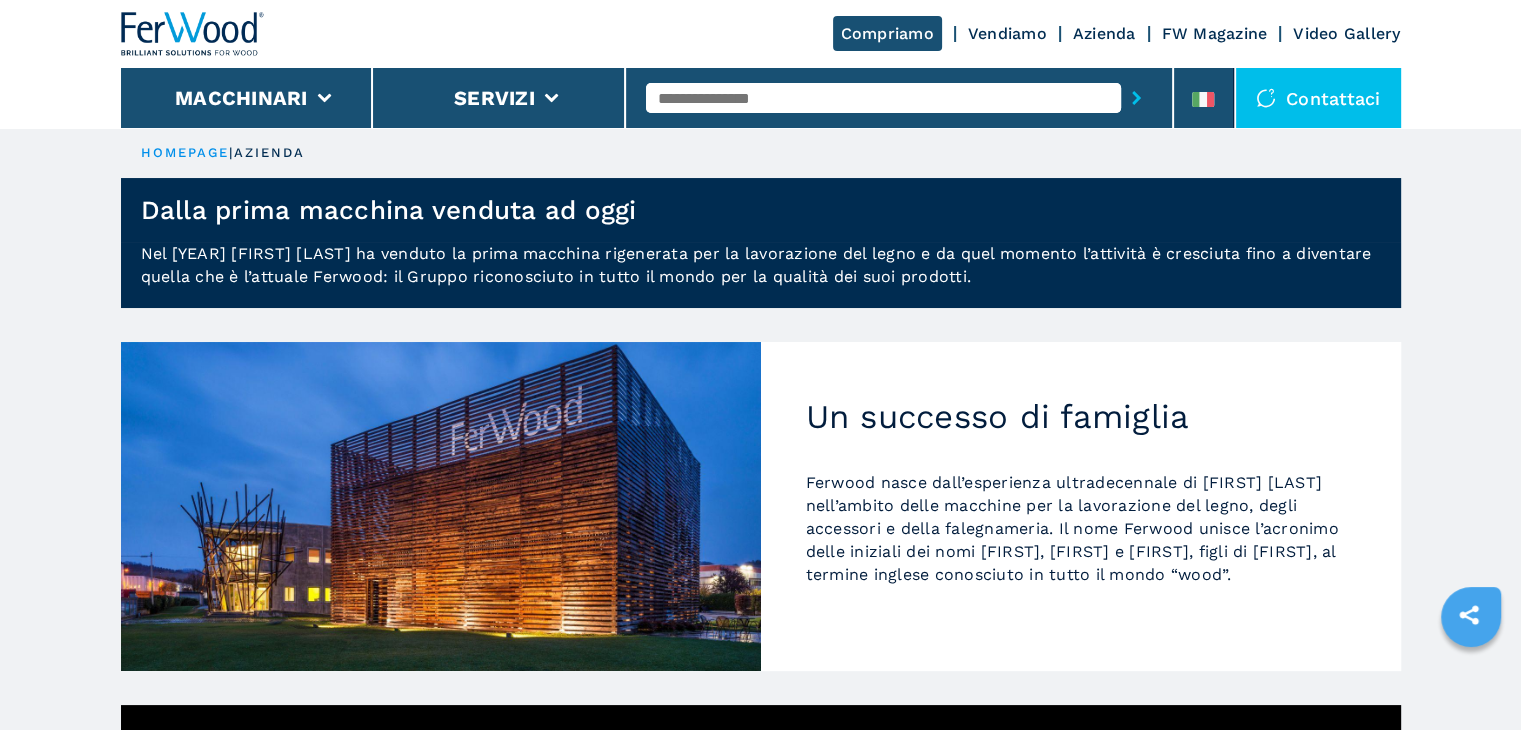 click on "Vendiamo" at bounding box center [1007, 33] 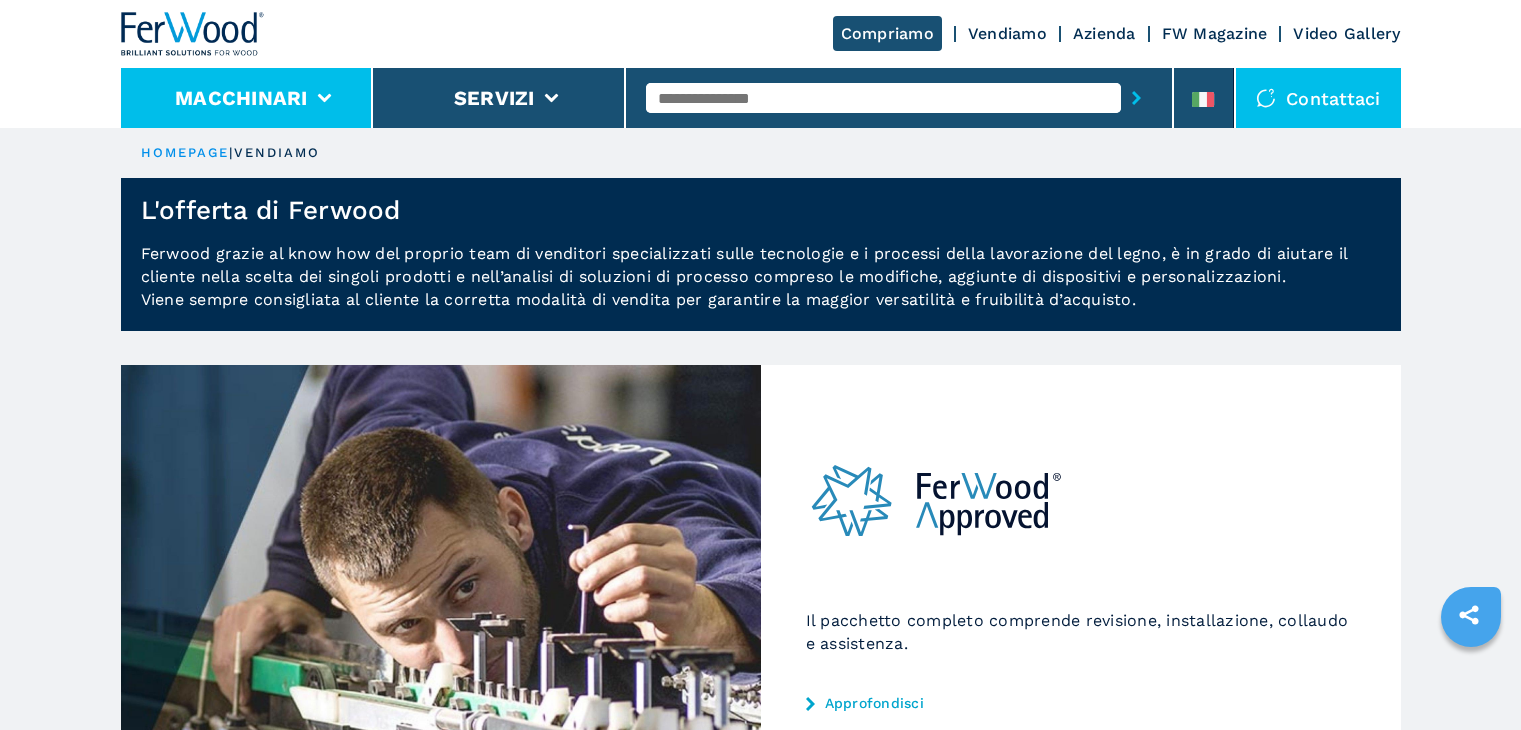 scroll, scrollTop: 0, scrollLeft: 0, axis: both 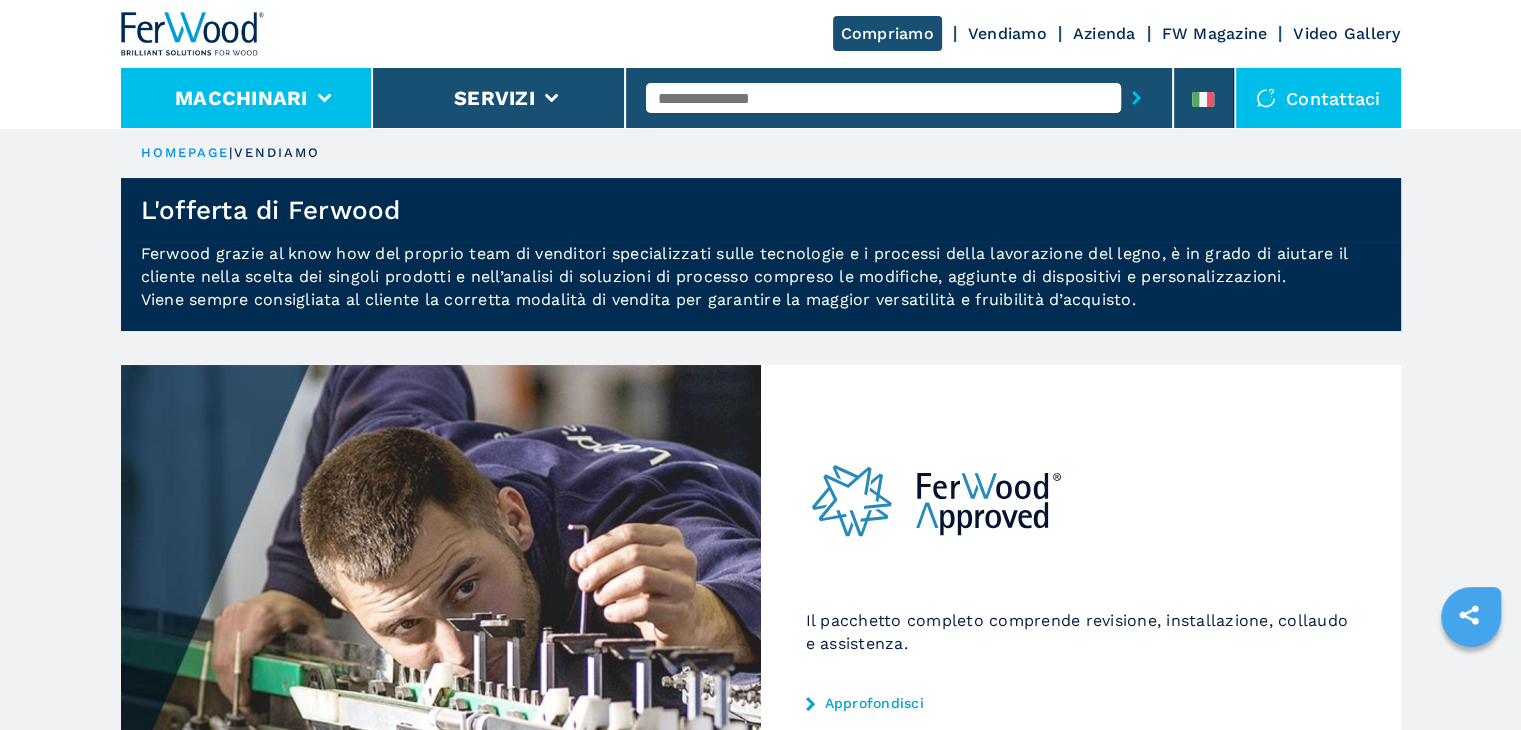 click on "Macchinari" at bounding box center (241, 98) 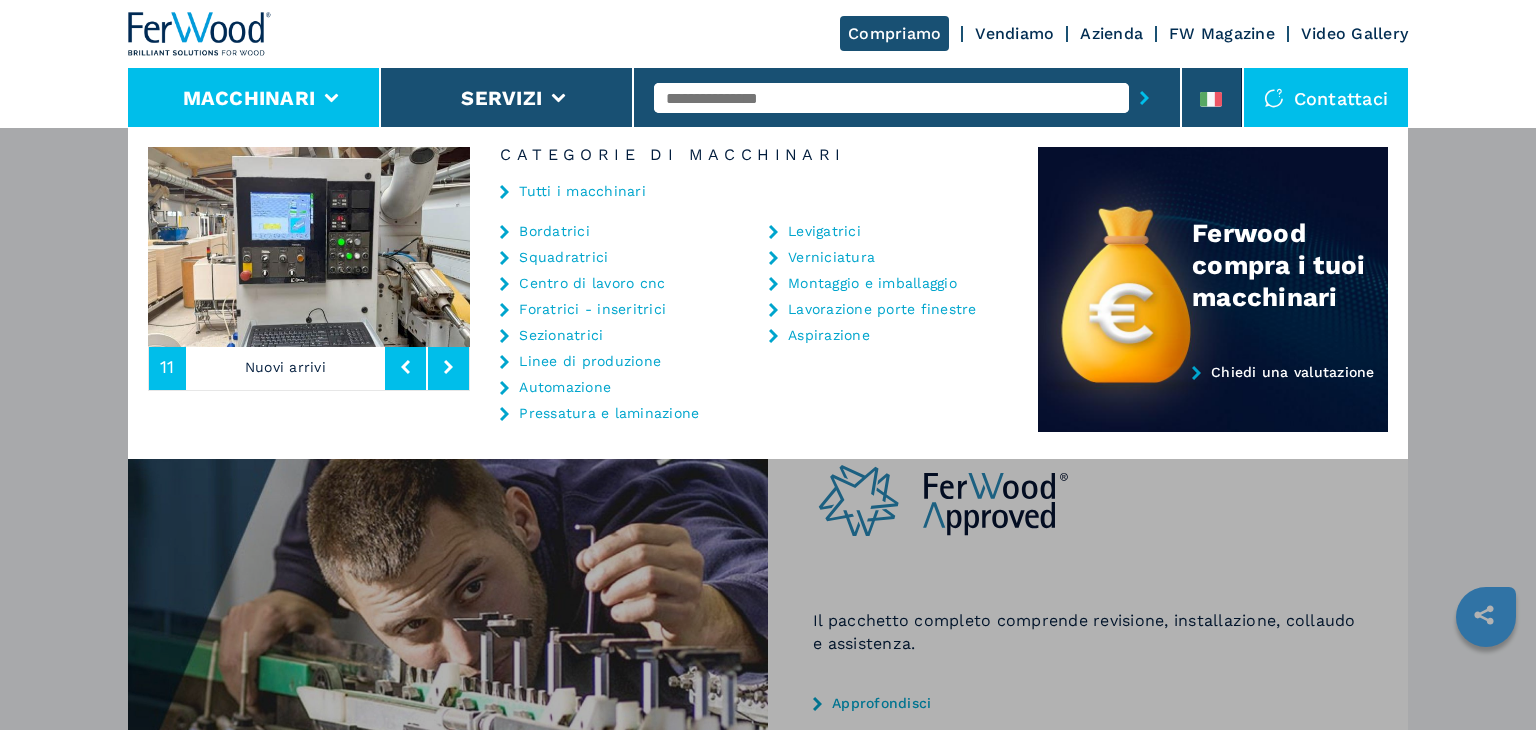 click on "Centro di lavoro cnc" at bounding box center [592, 283] 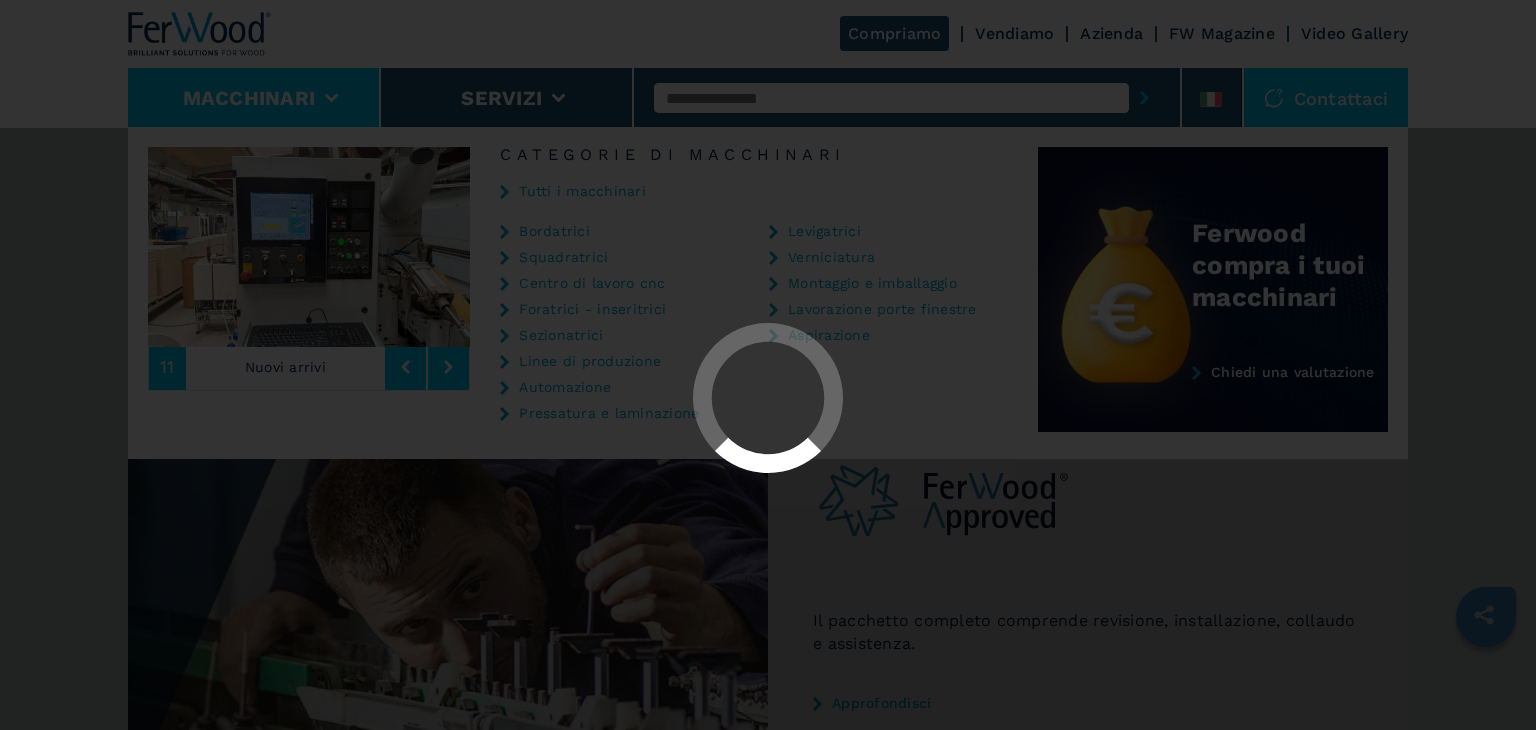 select on "**********" 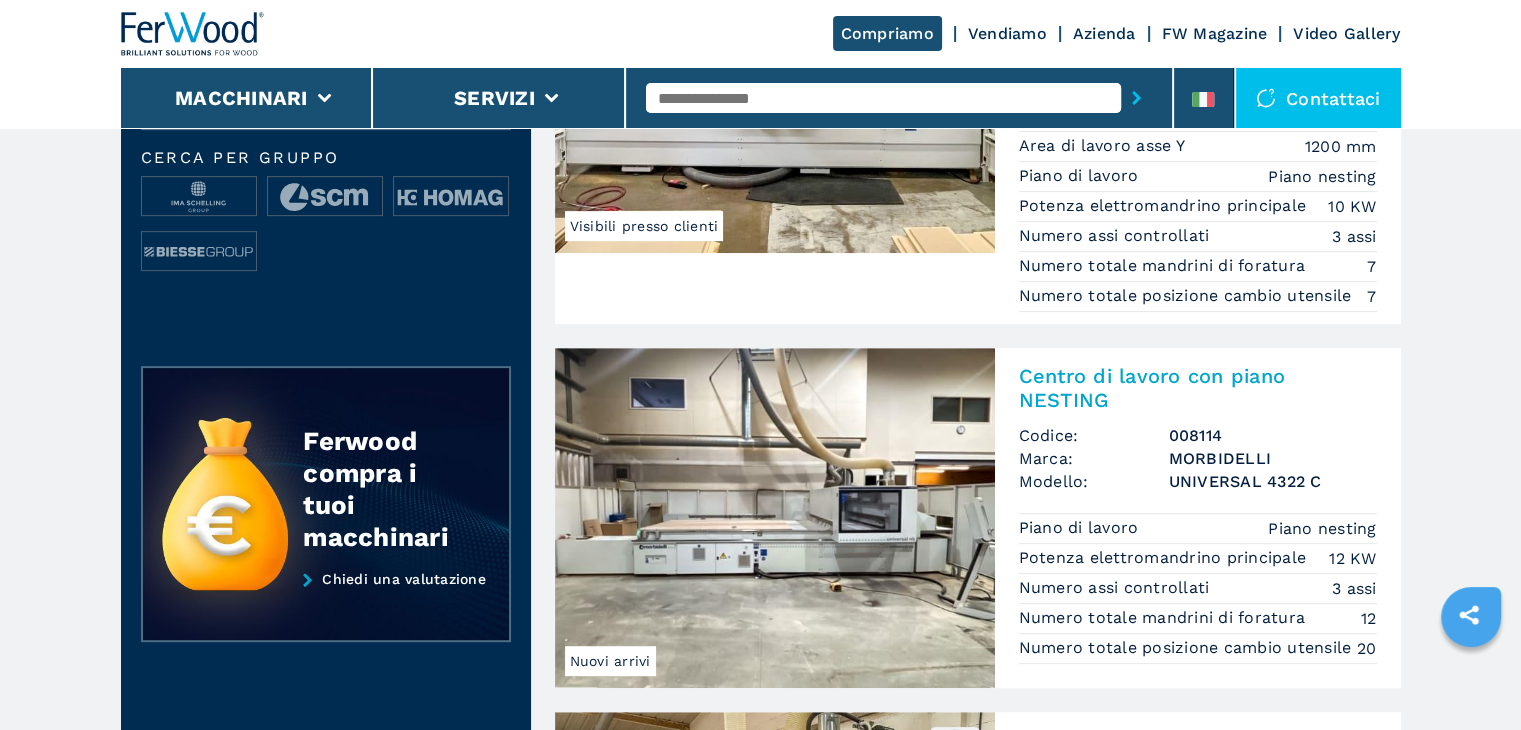 scroll, scrollTop: 800, scrollLeft: 0, axis: vertical 